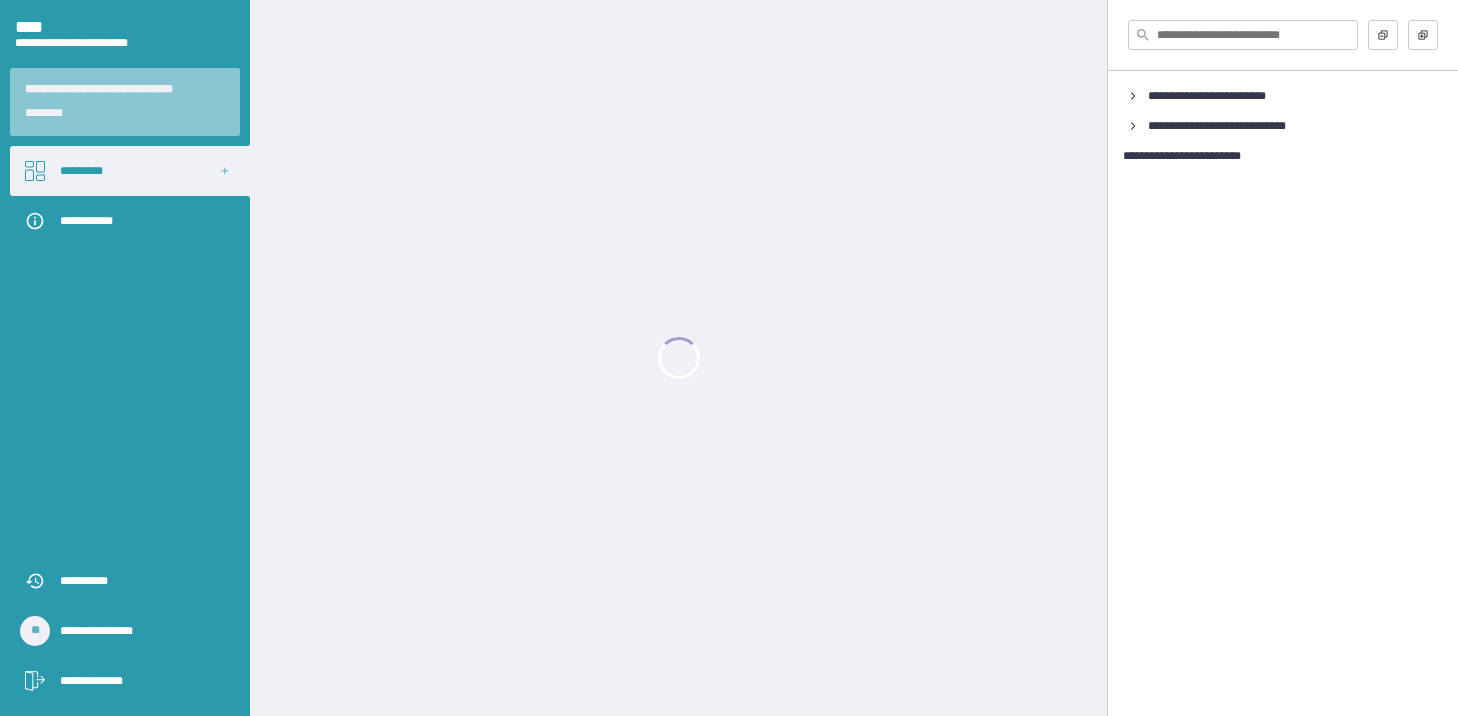 scroll, scrollTop: 0, scrollLeft: 0, axis: both 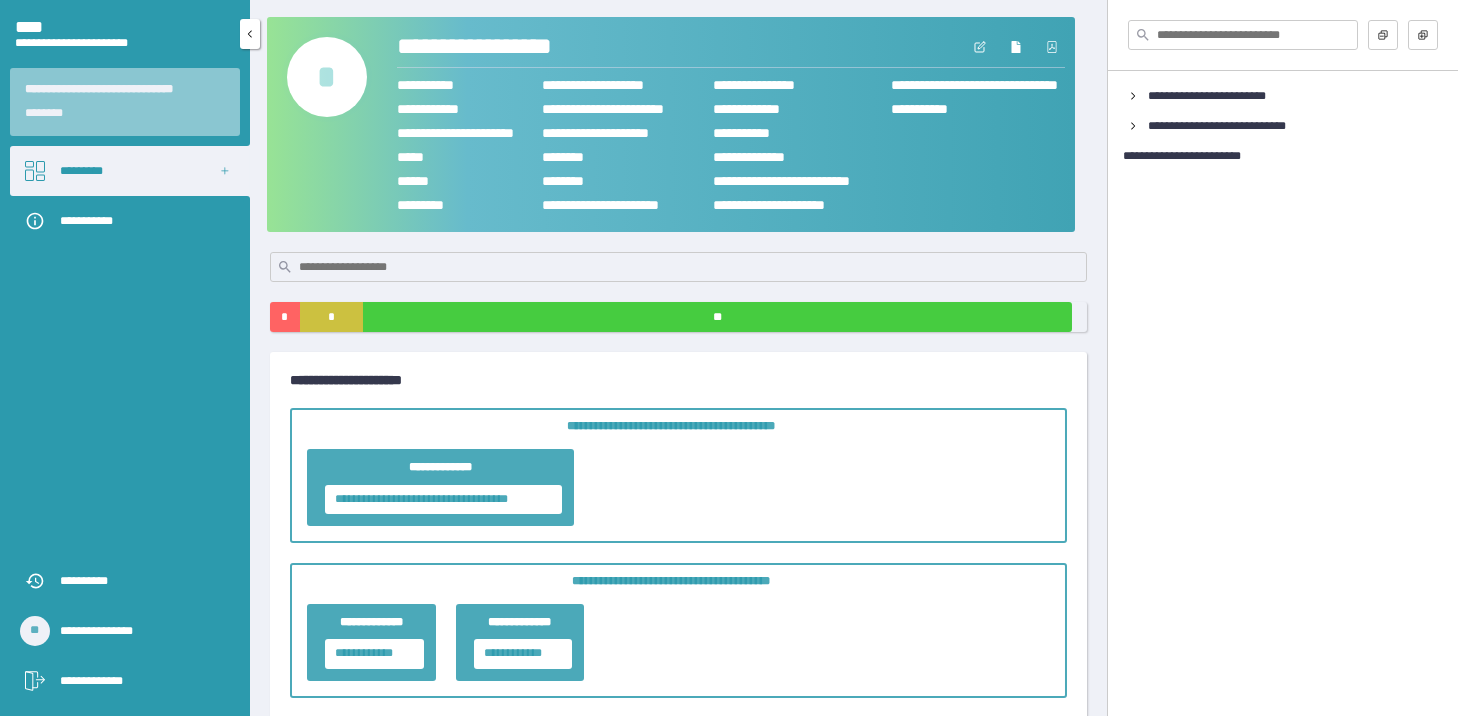 click on "*********" at bounding box center (130, 171) 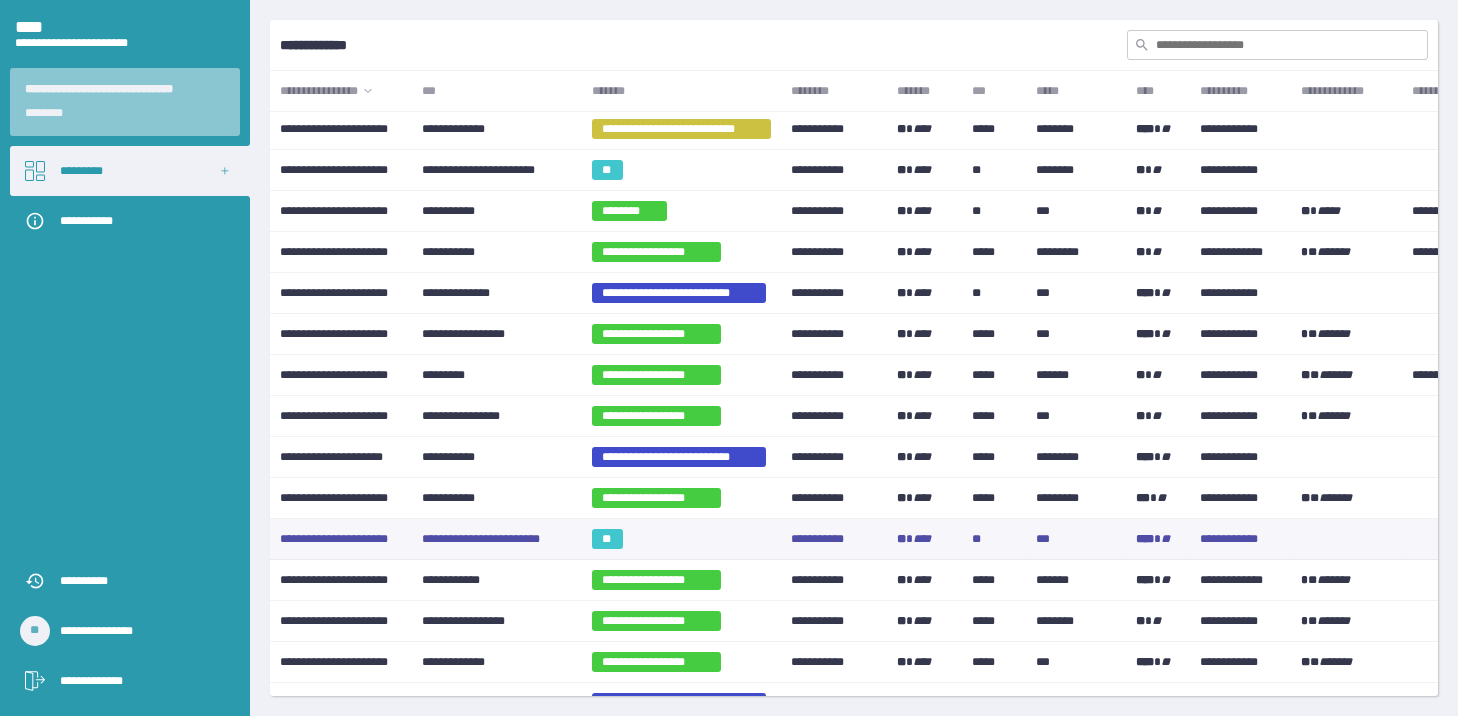 scroll, scrollTop: 0, scrollLeft: 0, axis: both 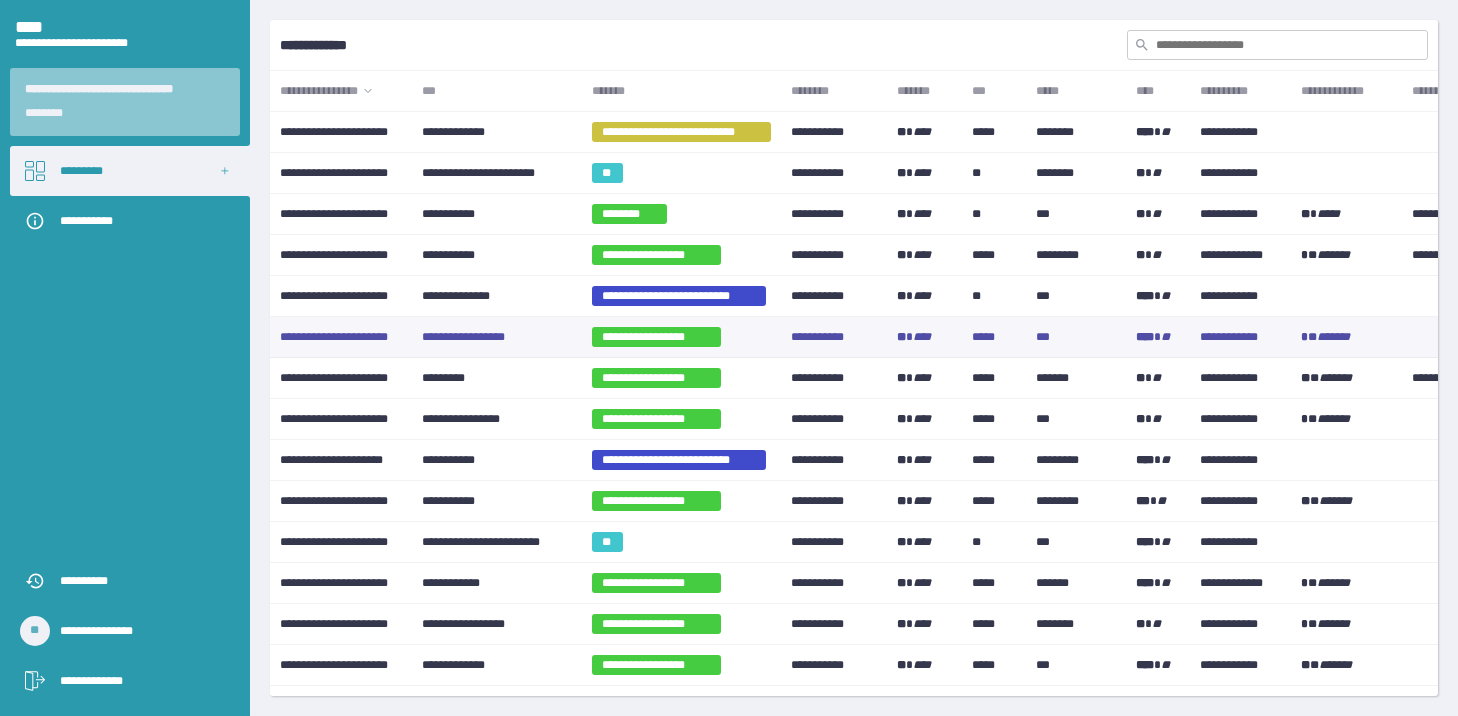 click on "**********" at bounding box center (497, 337) 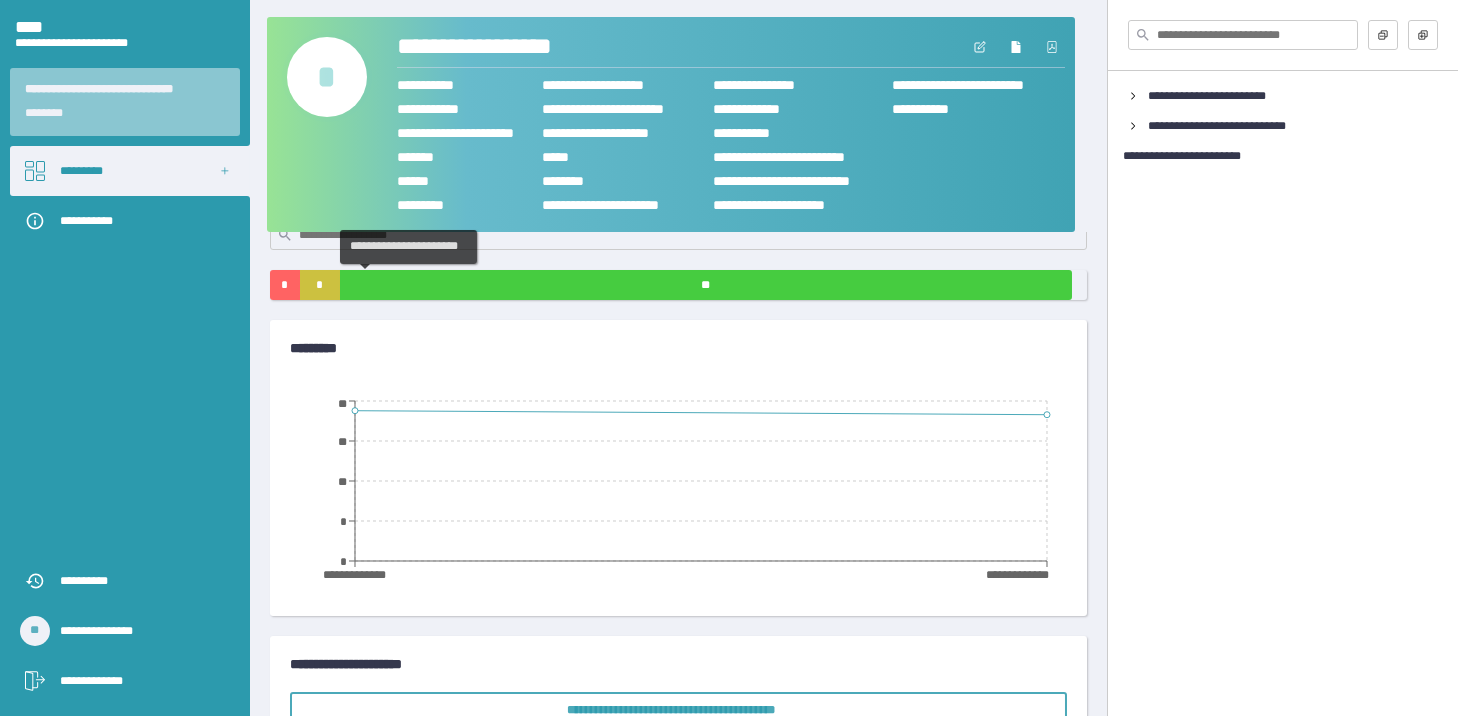scroll, scrollTop: 0, scrollLeft: 0, axis: both 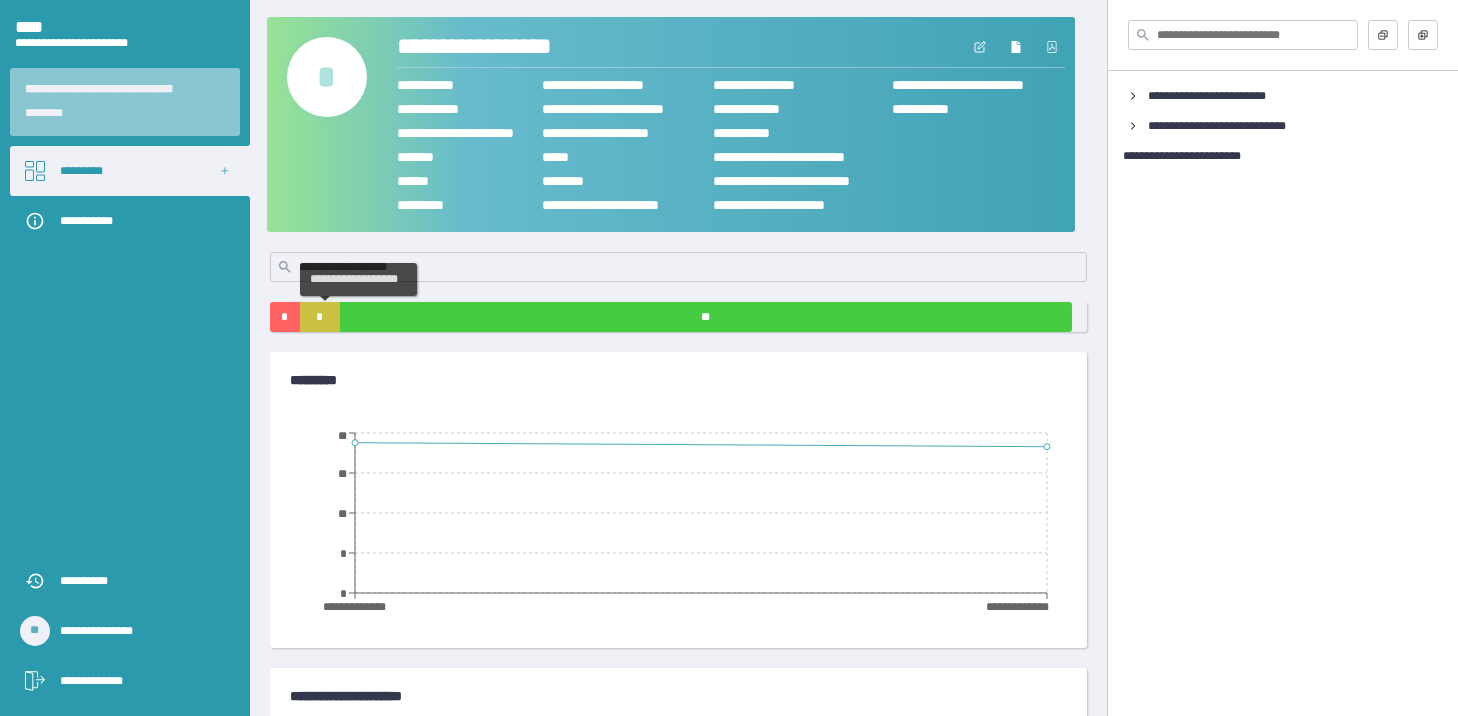 click on "*" at bounding box center [320, 317] 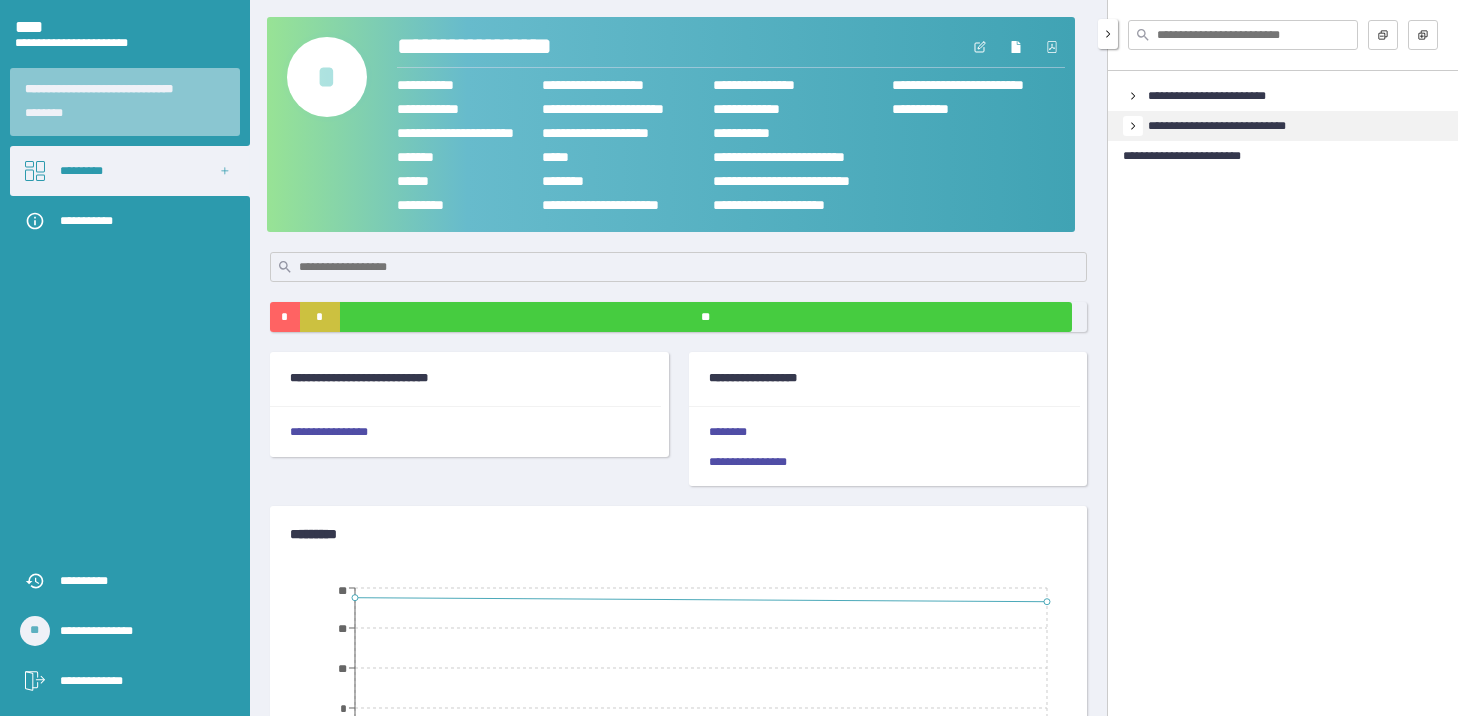 click 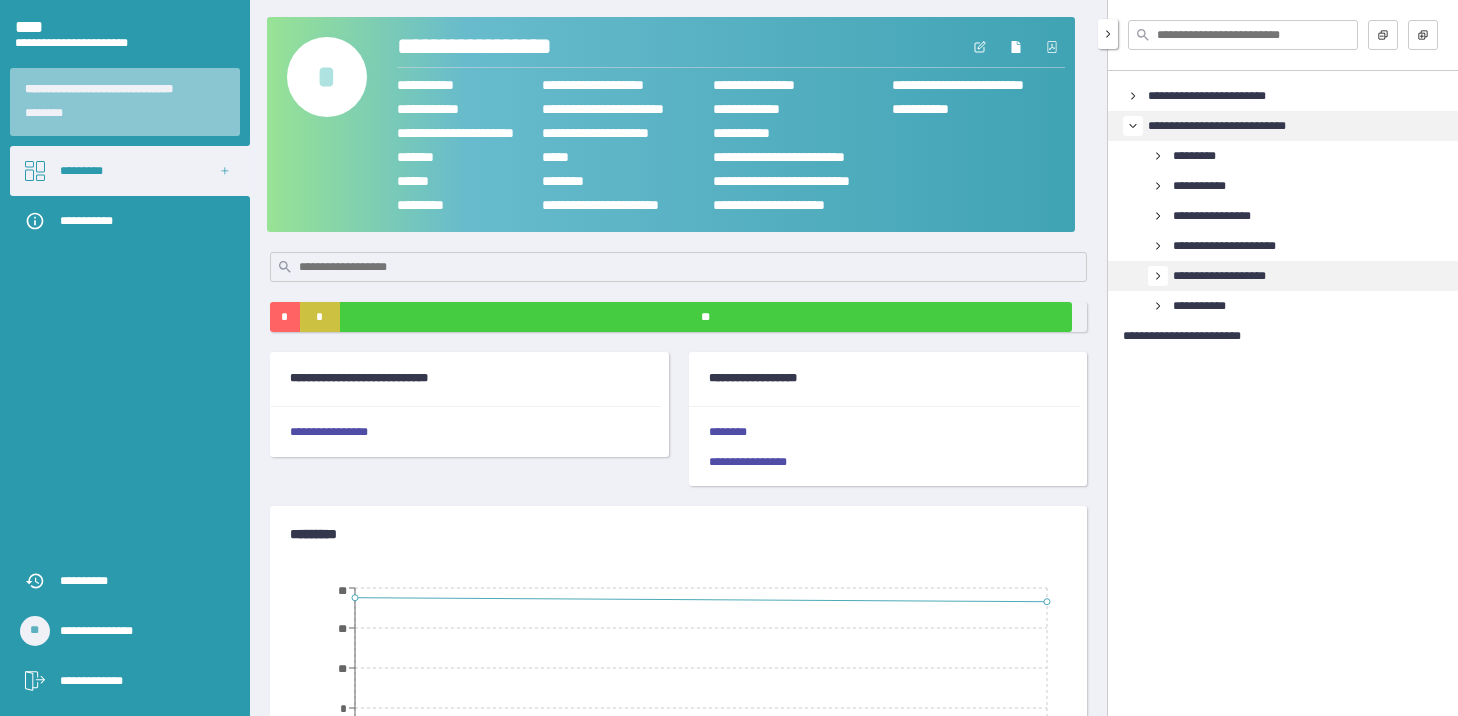 click at bounding box center (1158, 276) 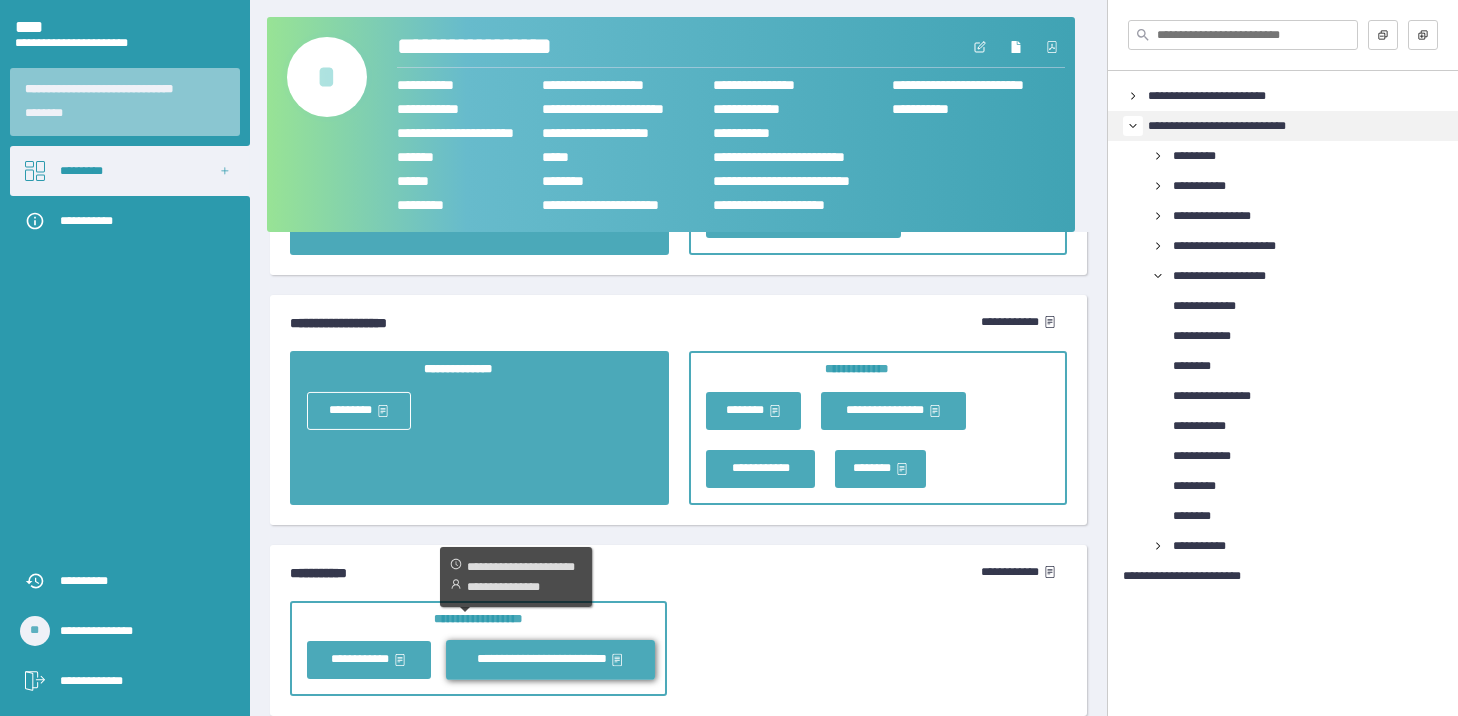 scroll, scrollTop: 7027, scrollLeft: 0, axis: vertical 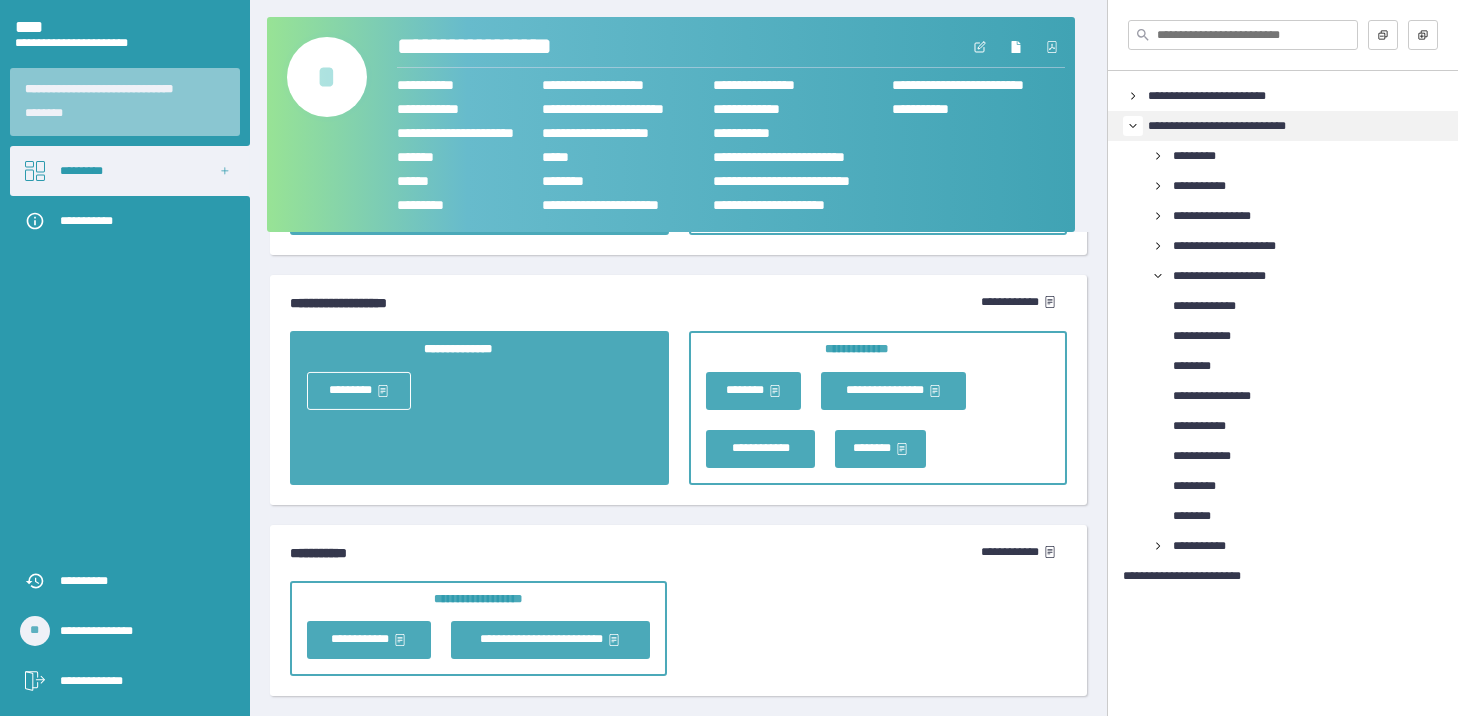 click on "**********" at bounding box center (678, 358) 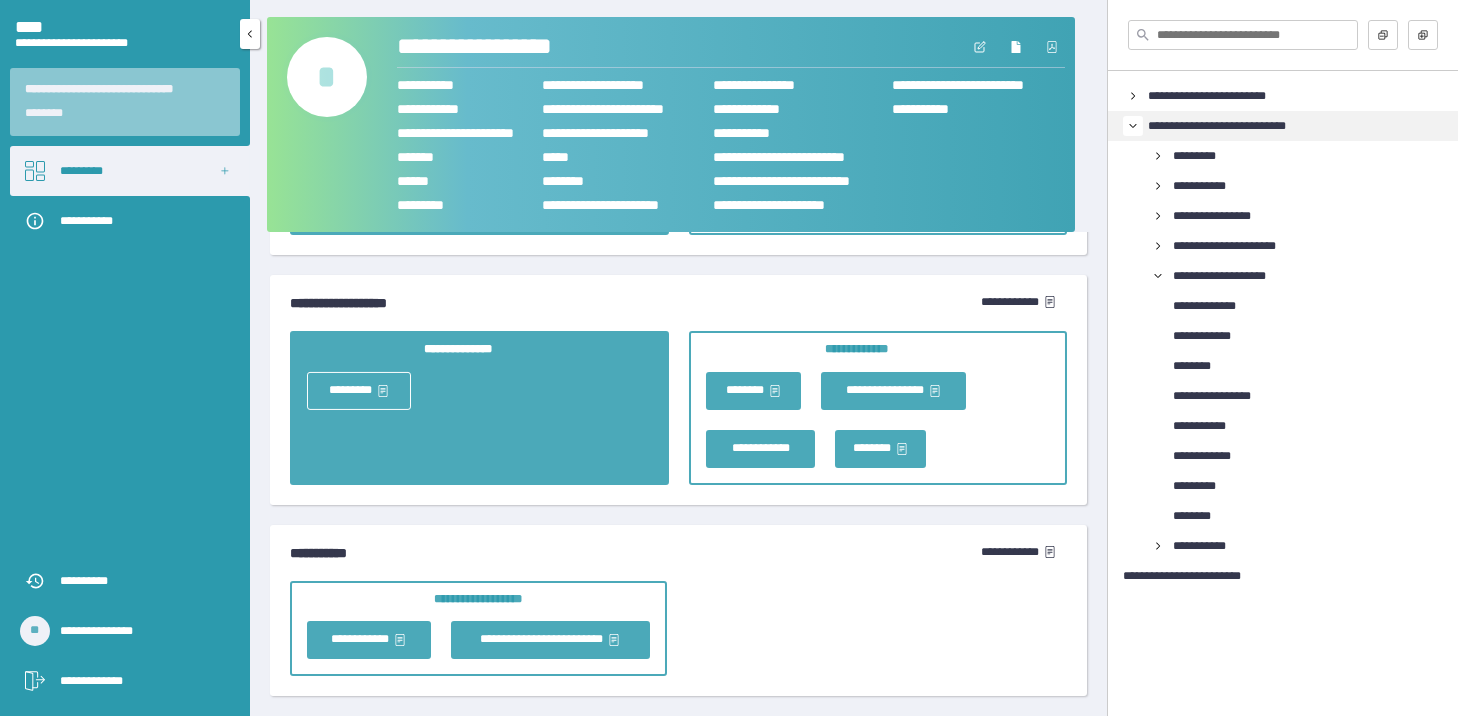 click on "*********" at bounding box center (130, 171) 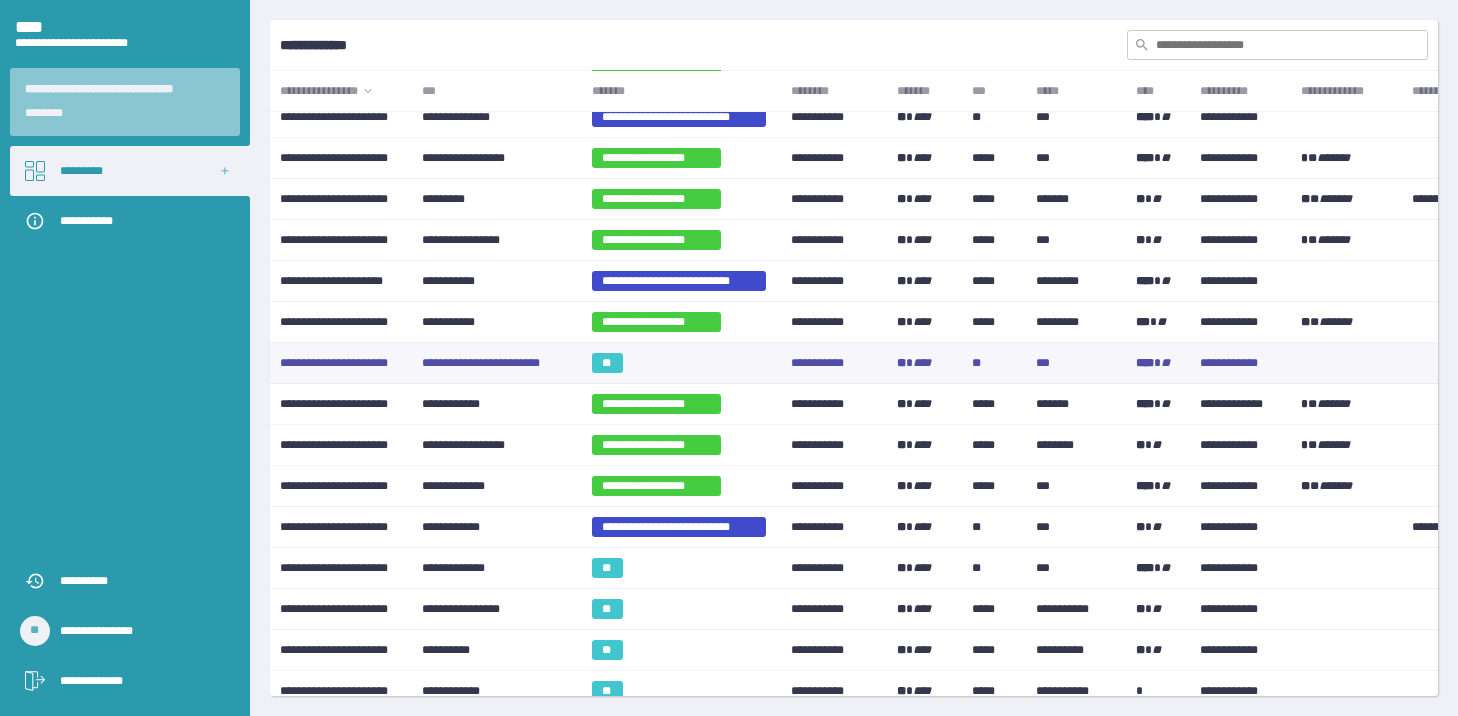 scroll, scrollTop: 300, scrollLeft: 0, axis: vertical 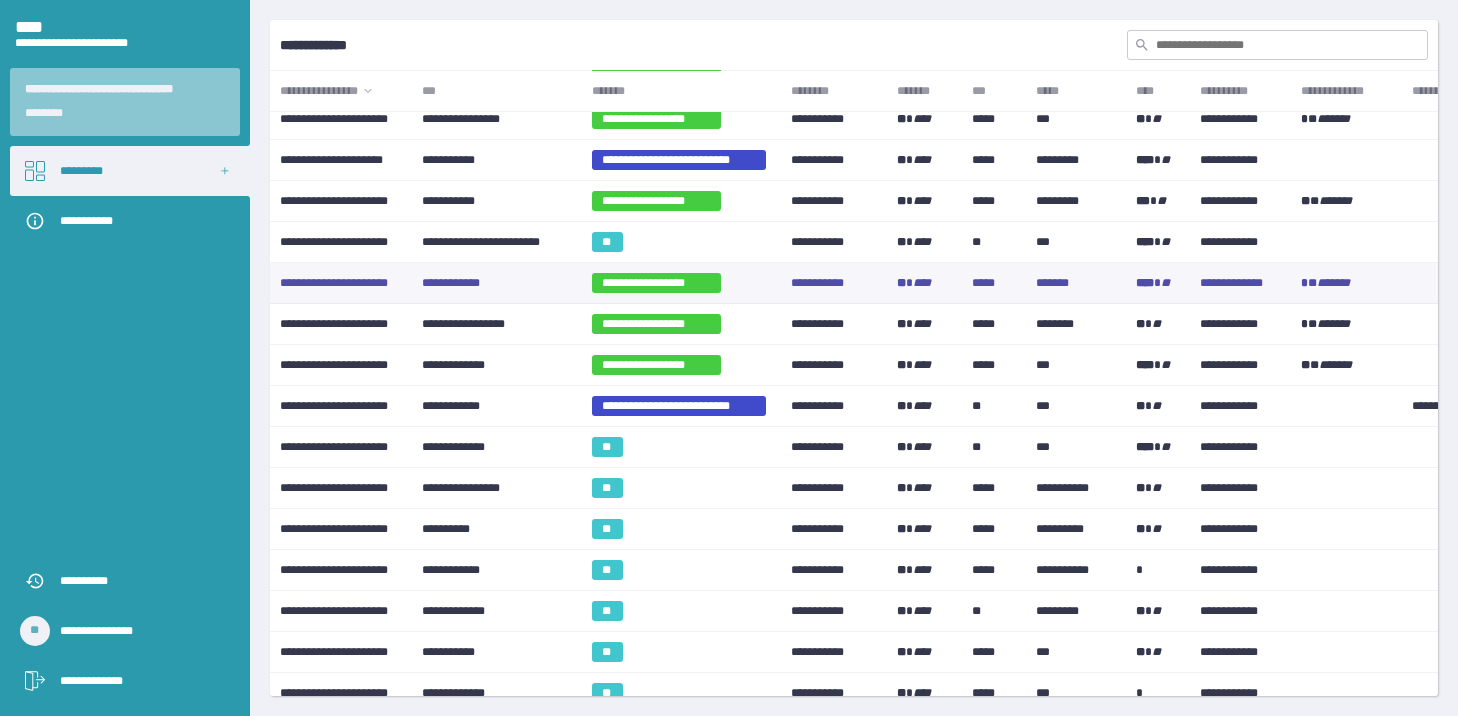 click on "**********" at bounding box center (497, 283) 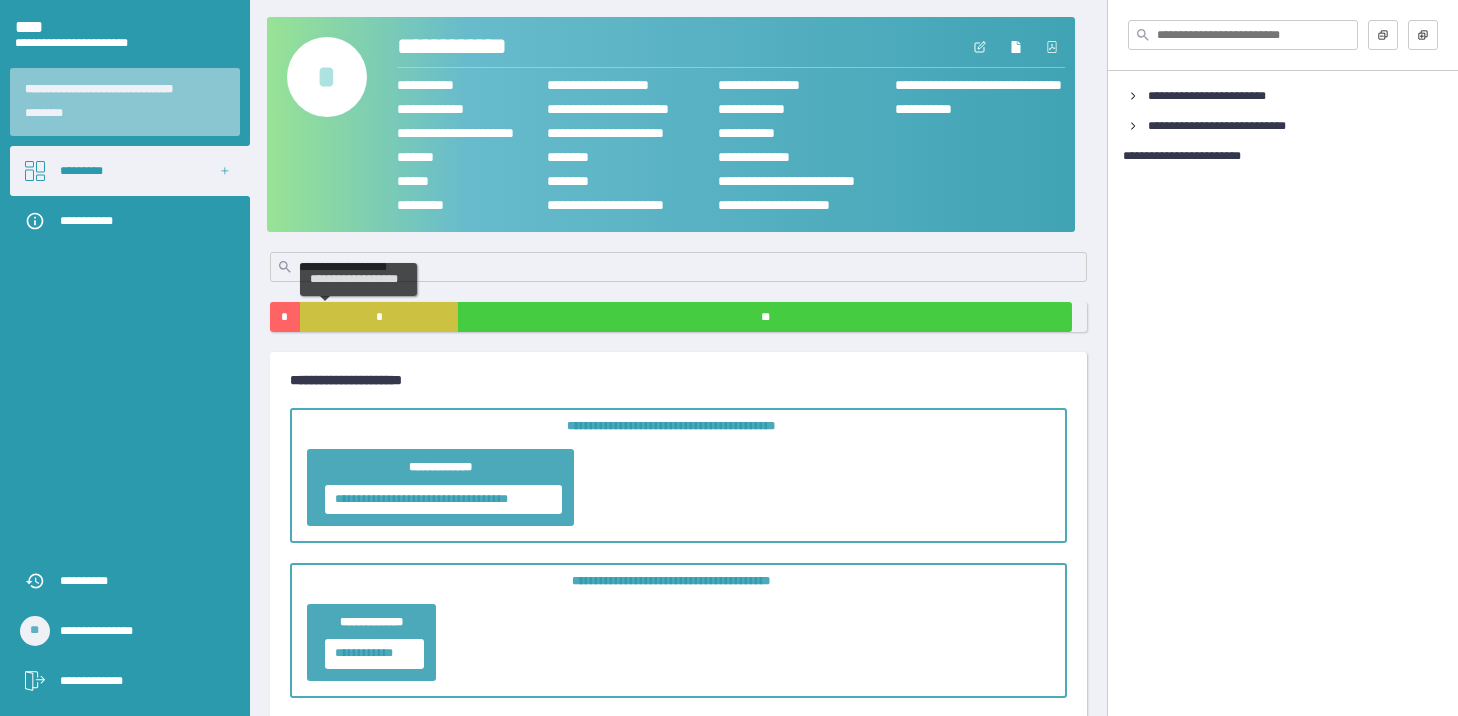 click on "*" at bounding box center (379, 317) 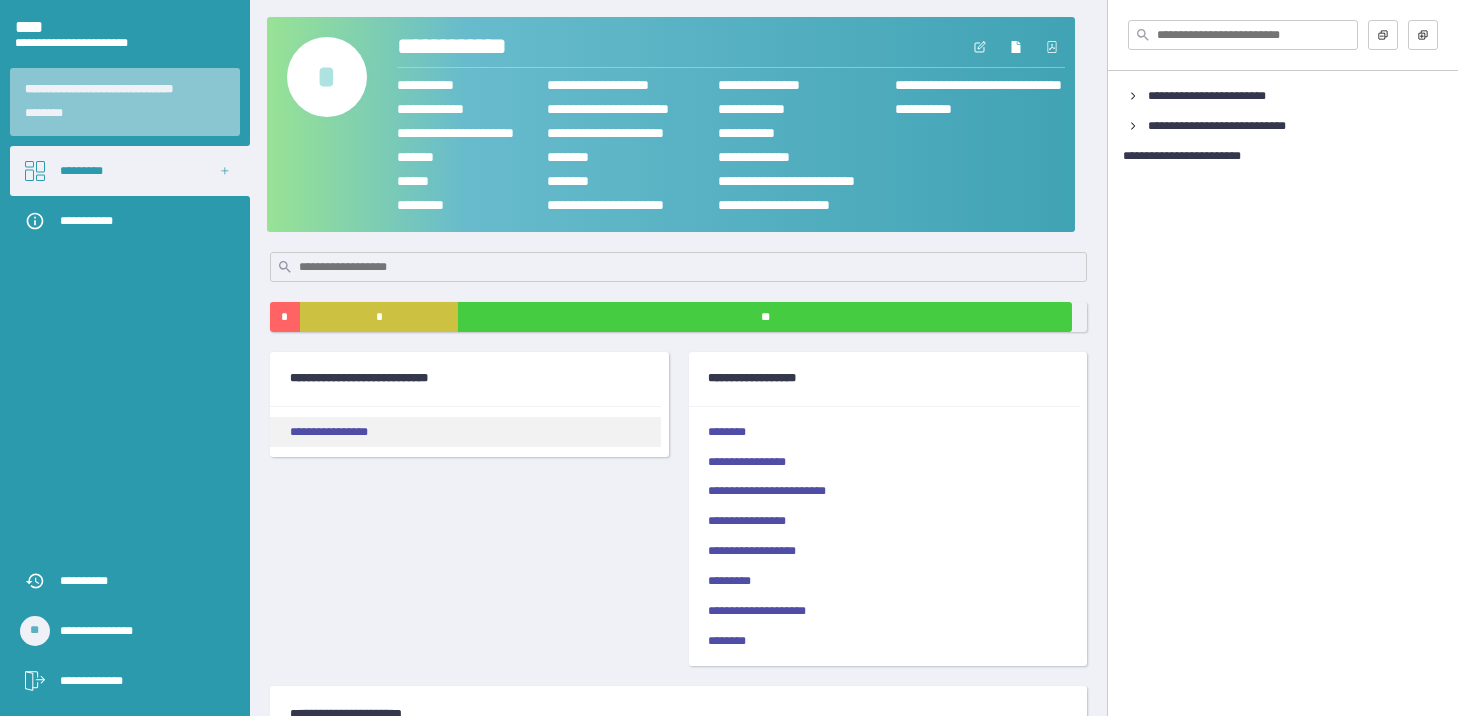 click on "**********" at bounding box center (465, 432) 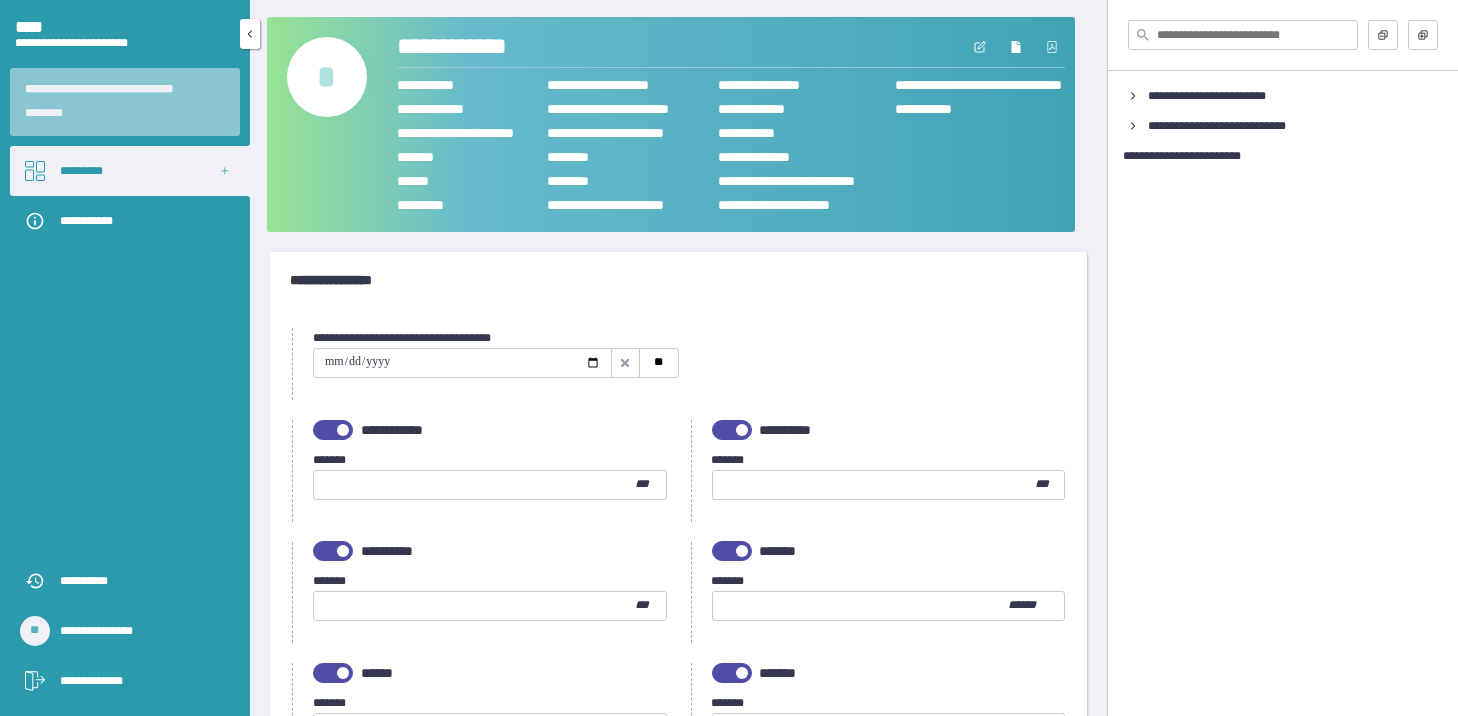 click on "*********" at bounding box center (130, 171) 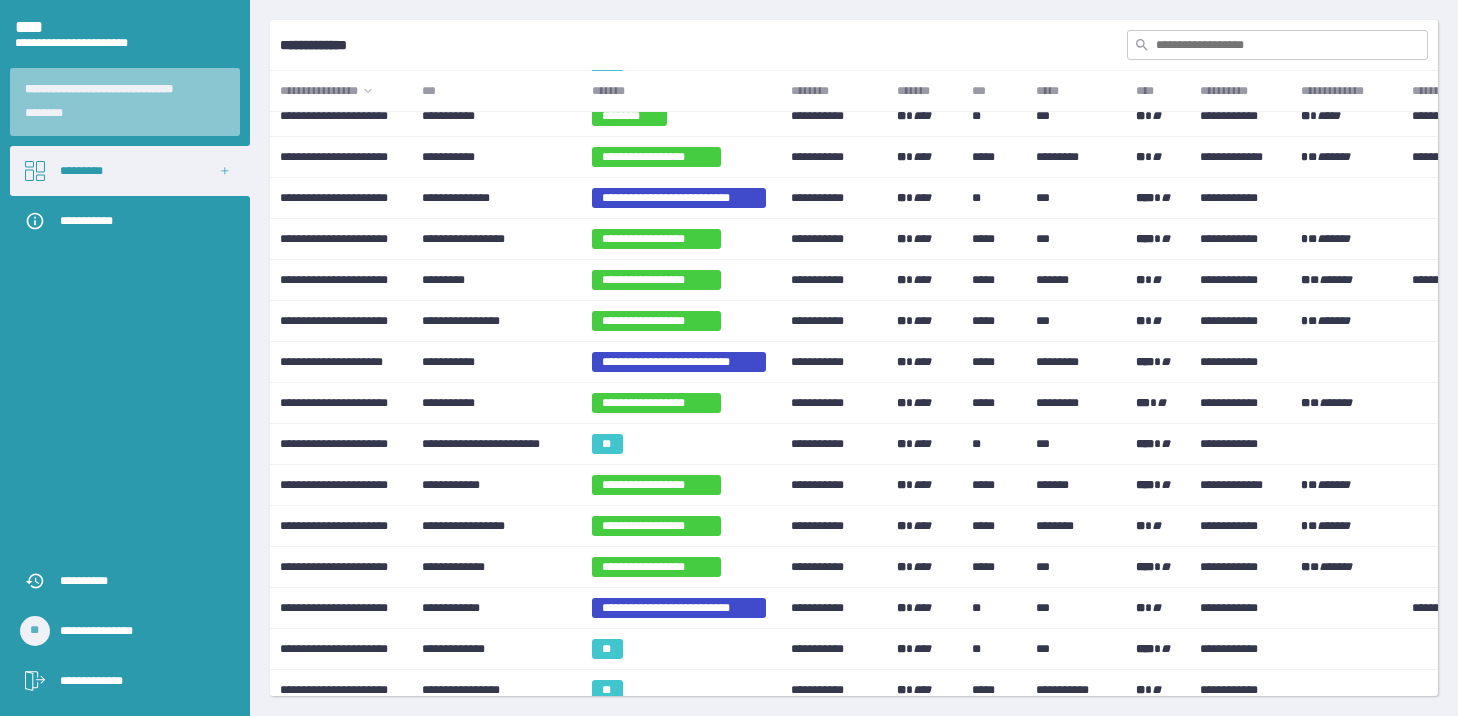 scroll, scrollTop: 0, scrollLeft: 0, axis: both 